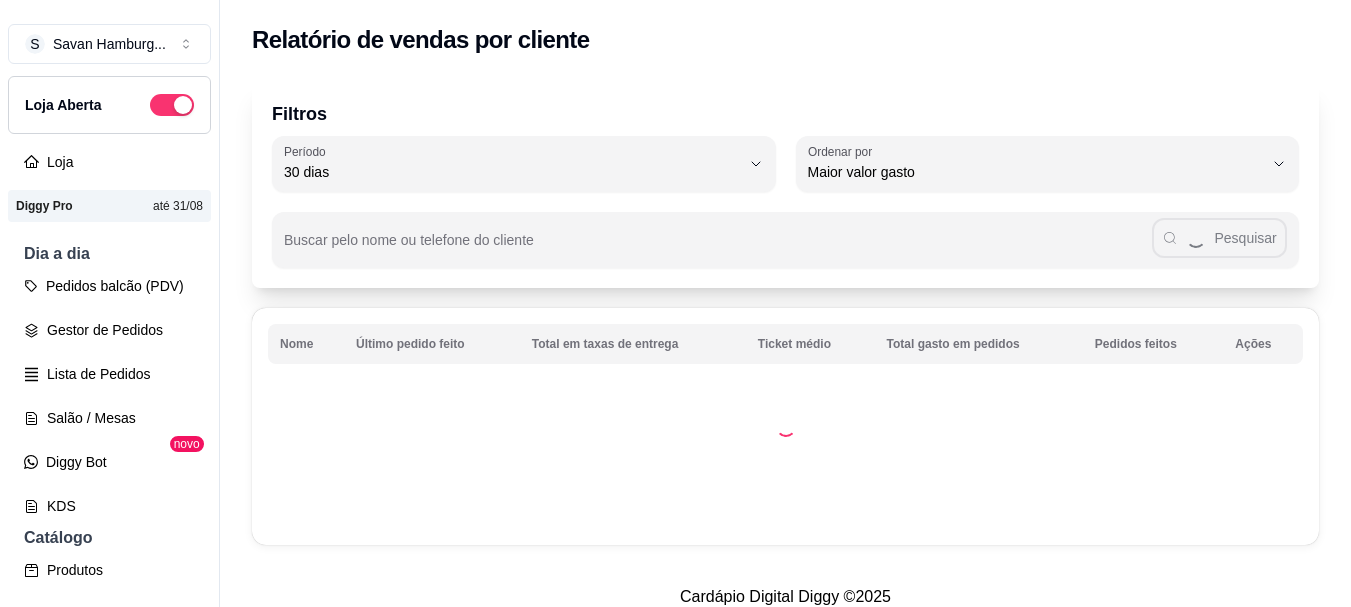 select on "30" 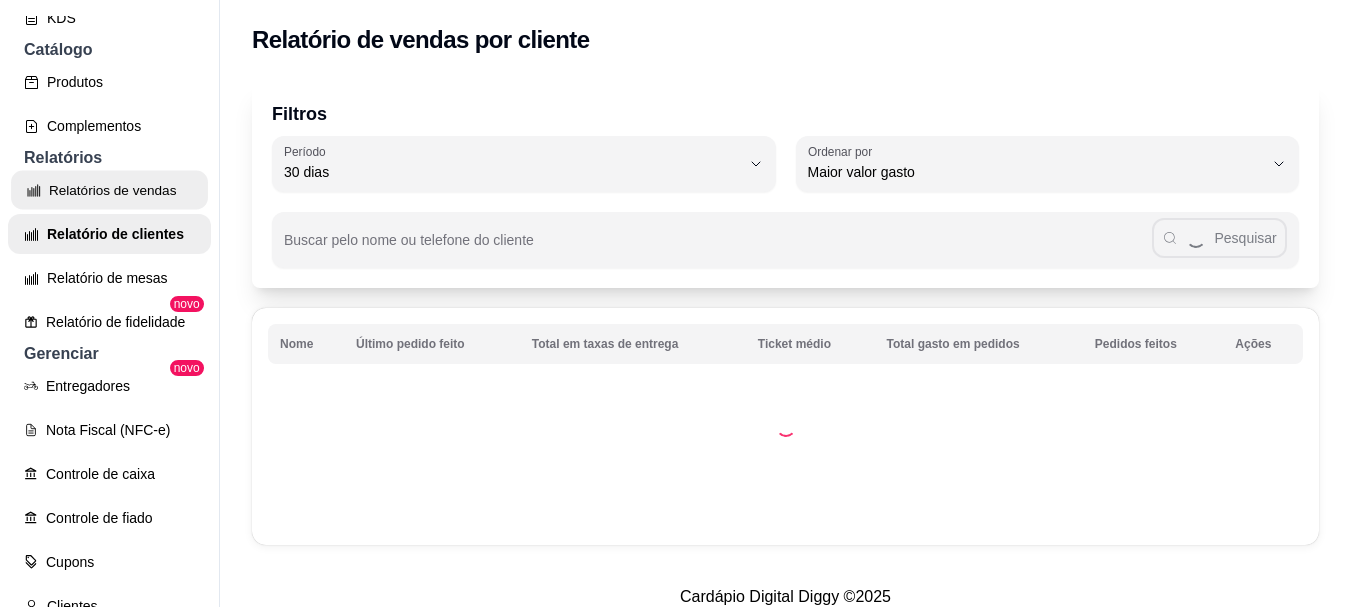 click on "Relatórios de vendas" at bounding box center (109, 190) 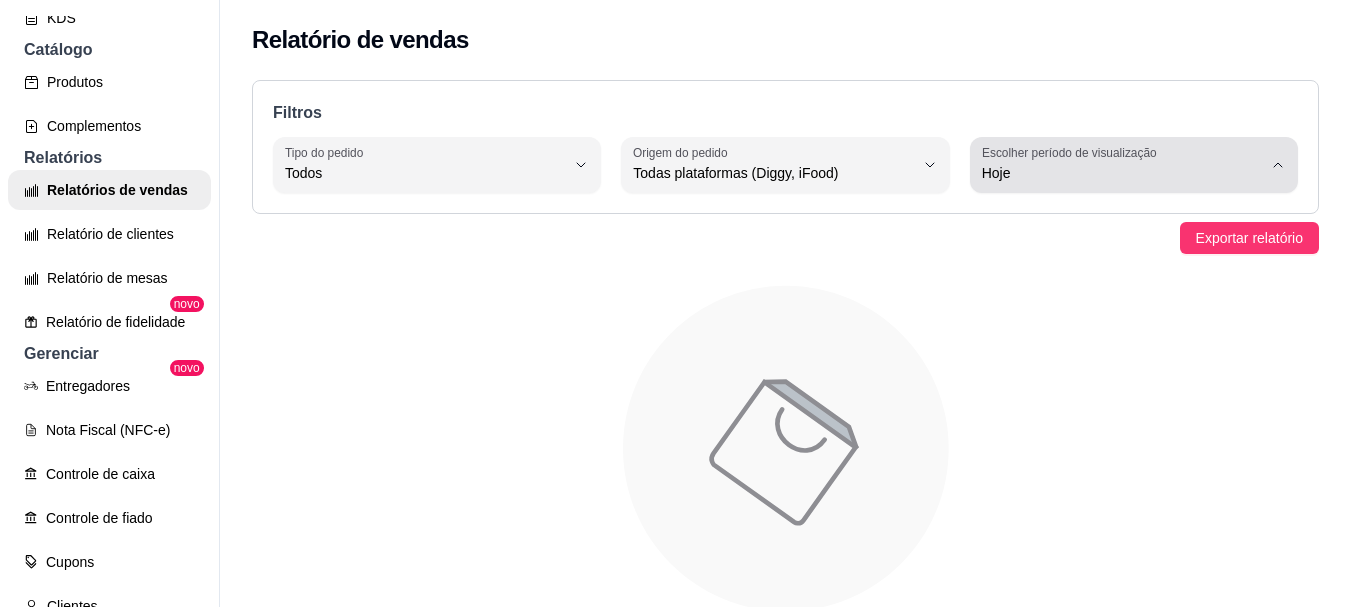 click on "Hoje" at bounding box center [1122, 173] 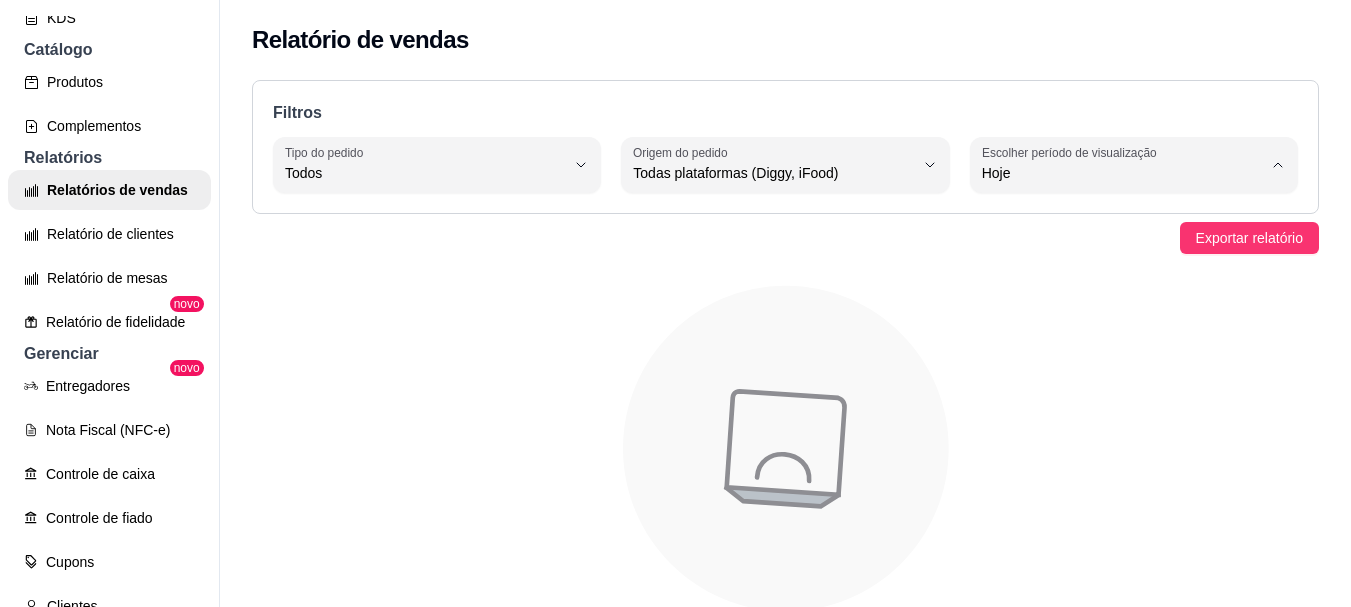 click on "7 dias" at bounding box center (1111, 286) 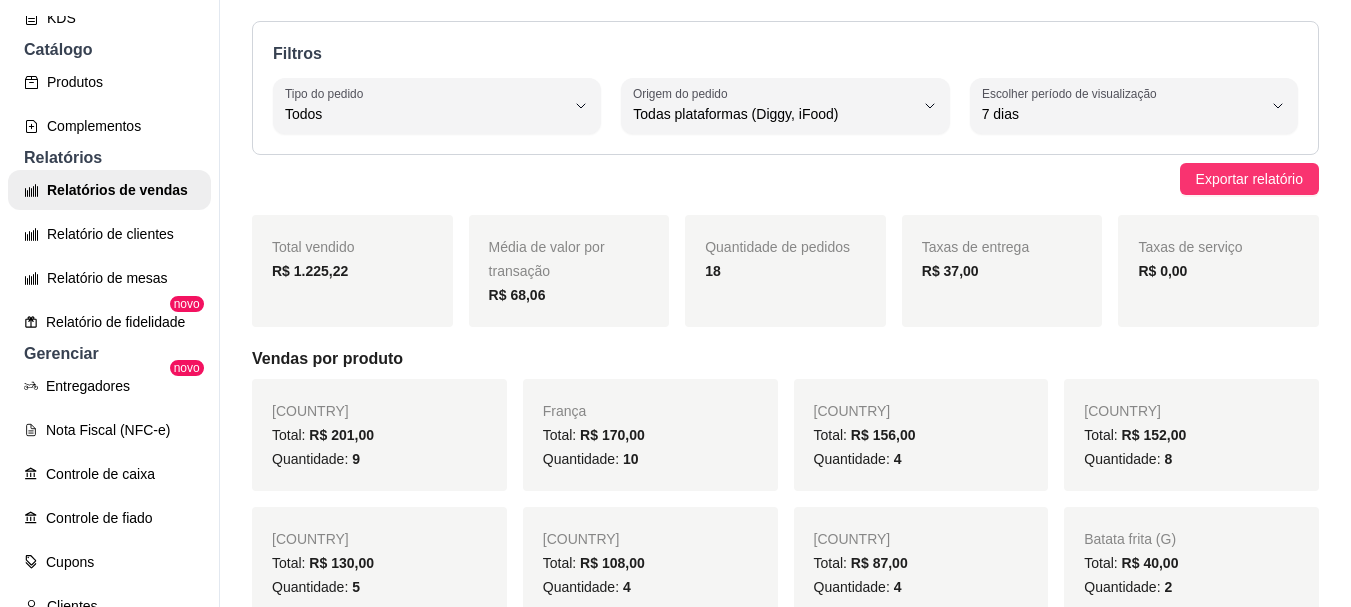 scroll, scrollTop: 0, scrollLeft: 0, axis: both 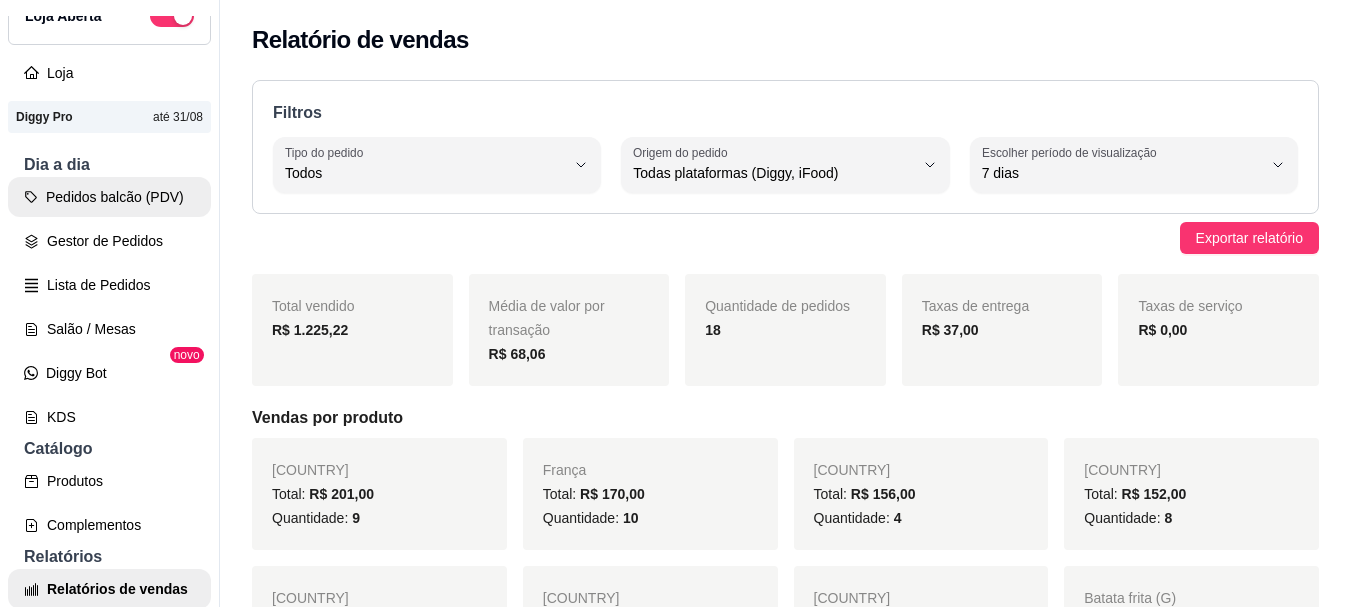 click on "Pedidos balcão (PDV)" at bounding box center [109, 197] 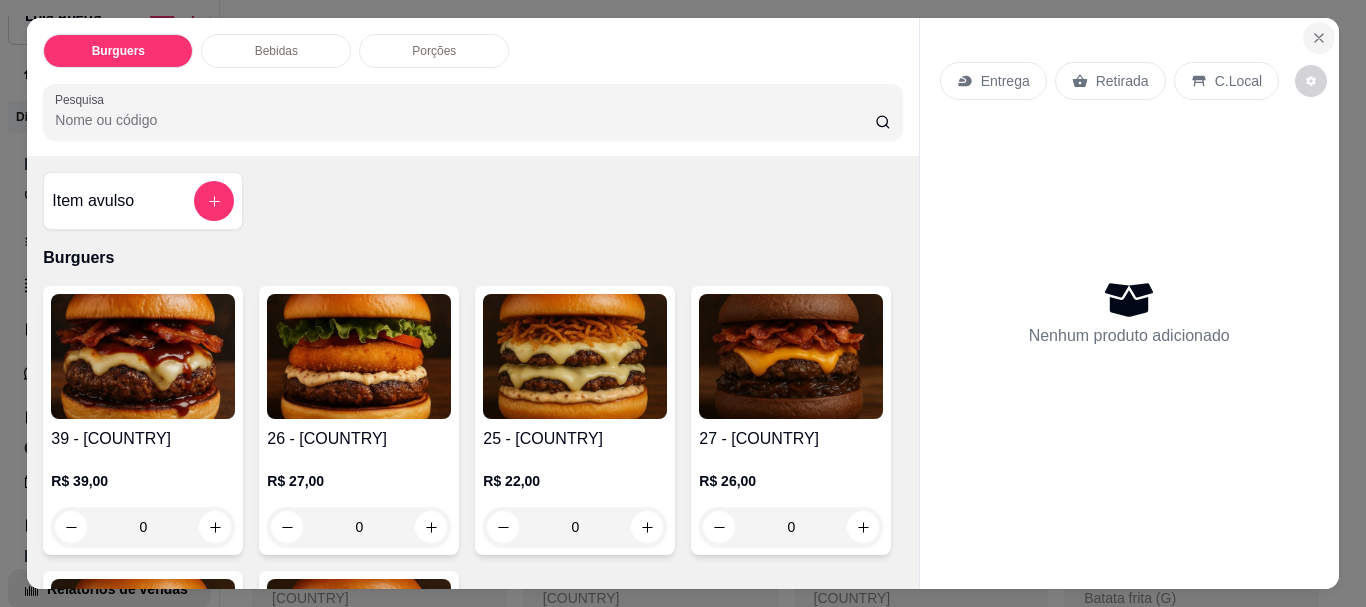 click 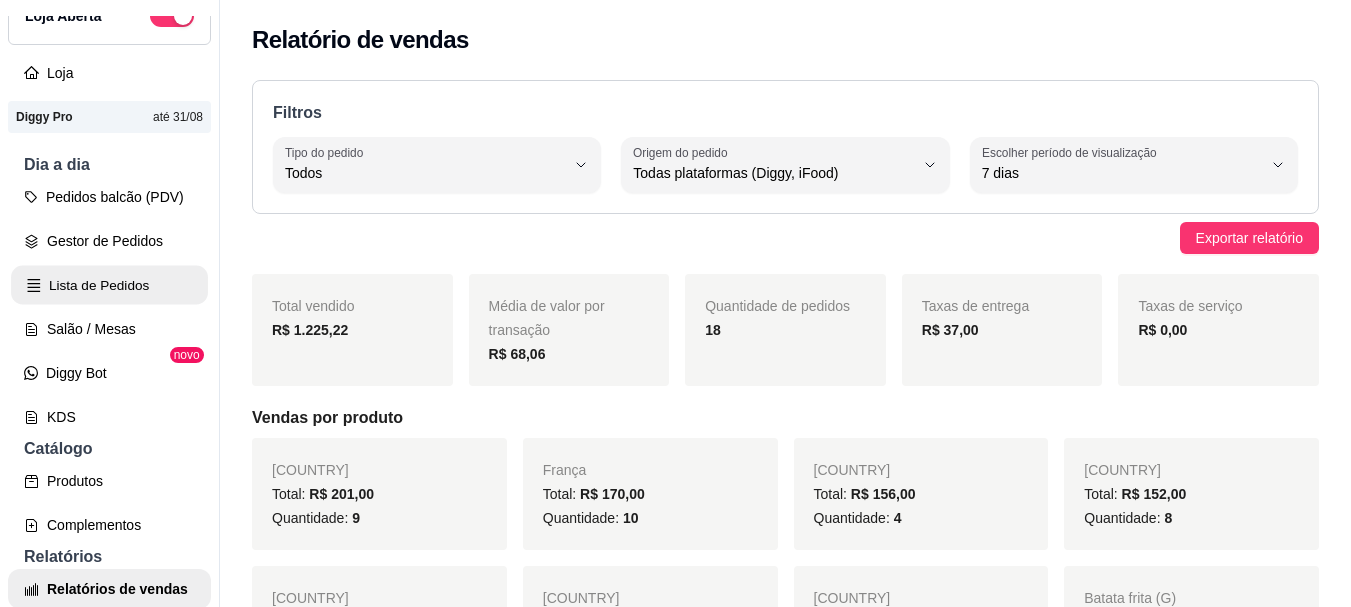 click on "Lista de Pedidos" at bounding box center (109, 285) 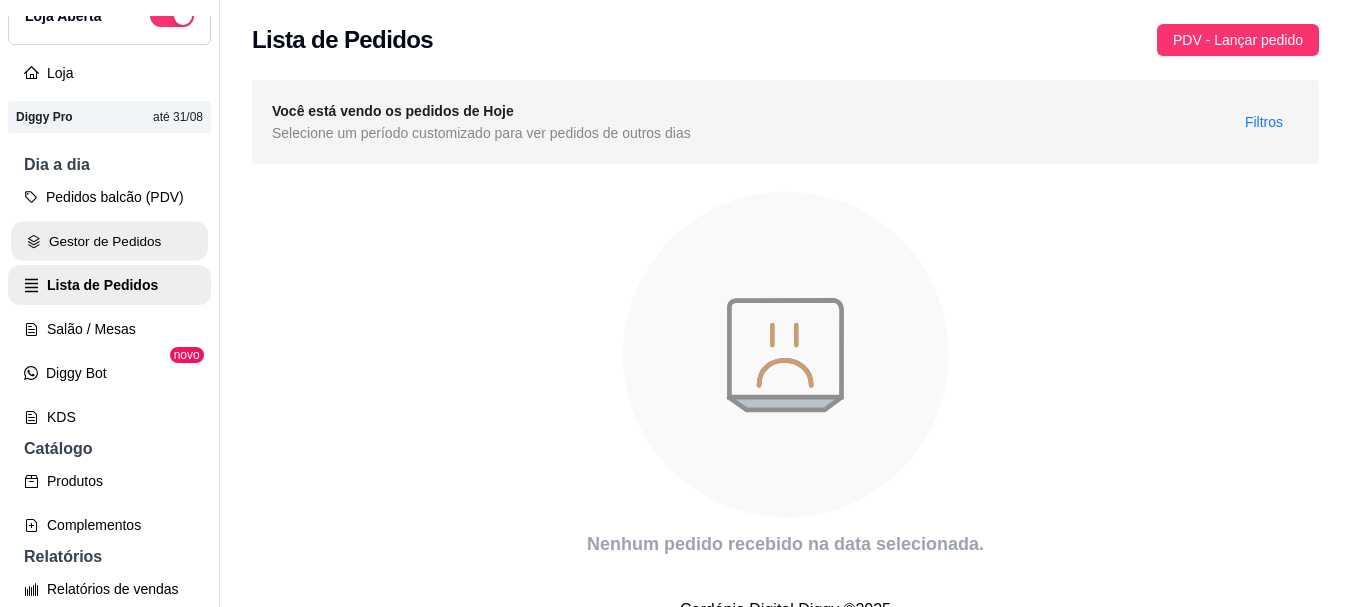 click on "Gestor de Pedidos" at bounding box center (109, 241) 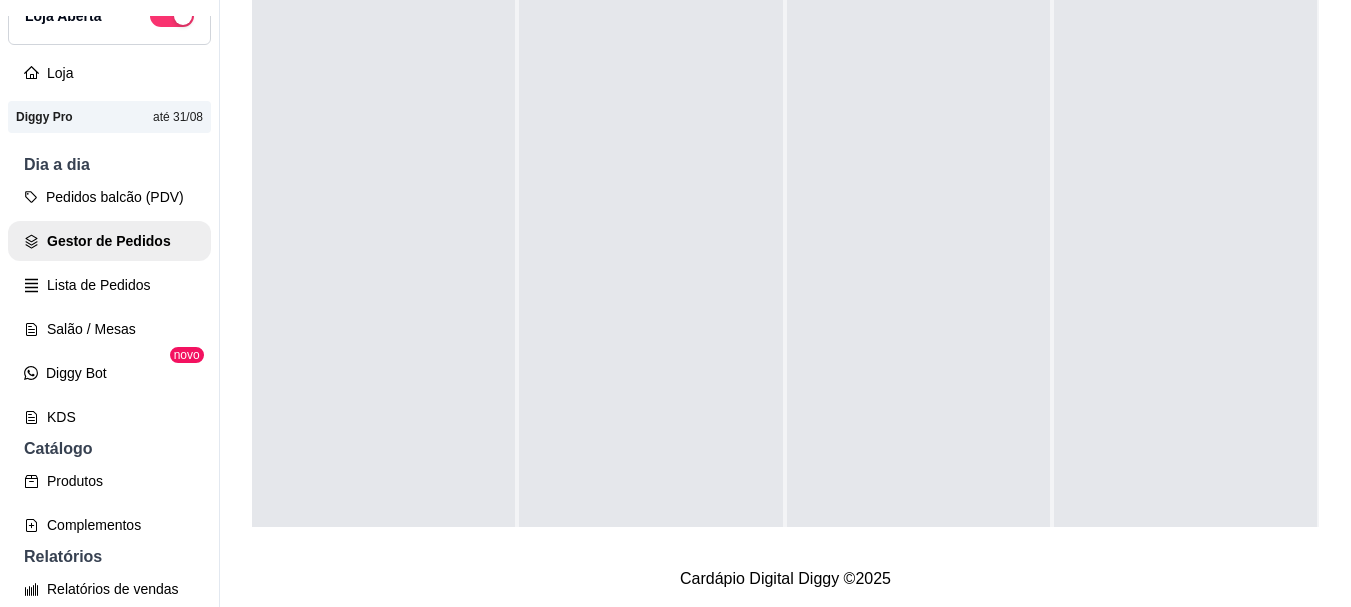 scroll, scrollTop: 0, scrollLeft: 0, axis: both 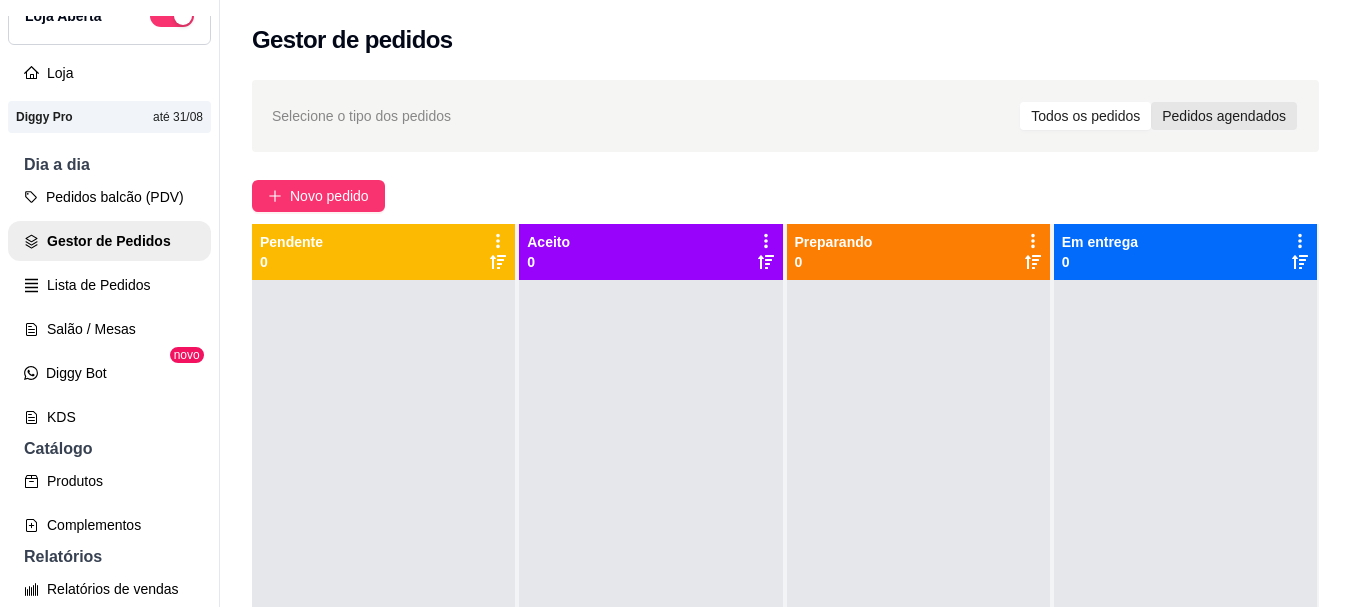 click on "Pedidos agendados" at bounding box center [1224, 116] 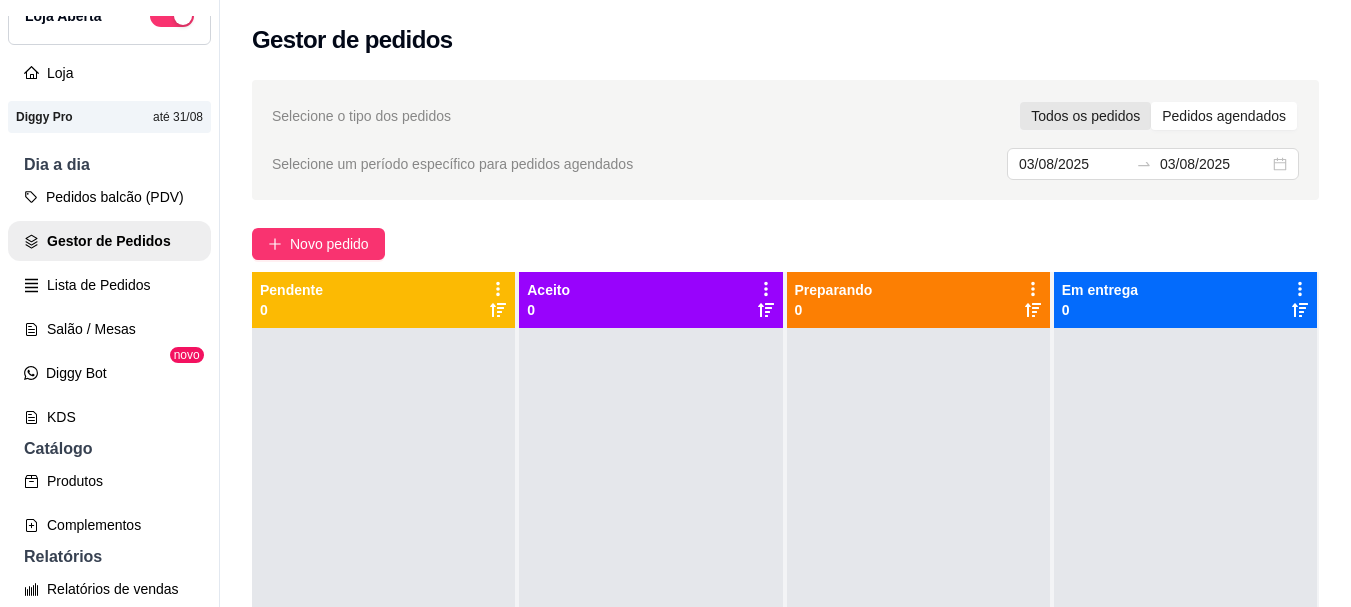 click on "Todos os pedidos" at bounding box center [1085, 116] 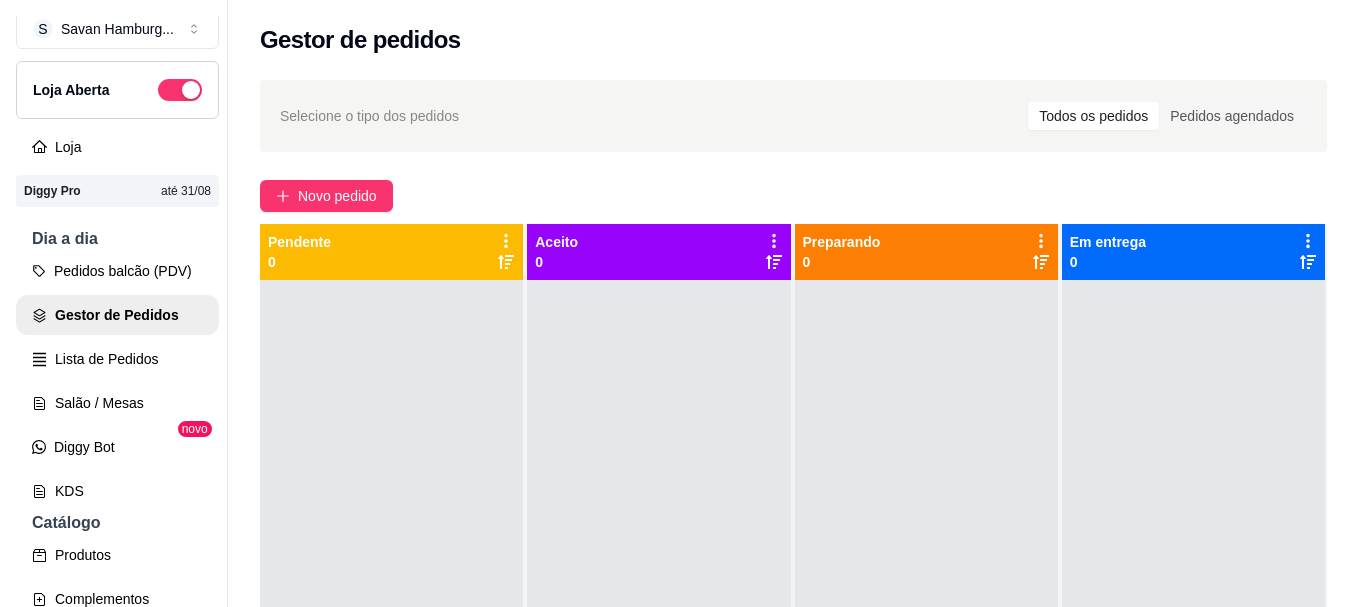scroll, scrollTop: 0, scrollLeft: 0, axis: both 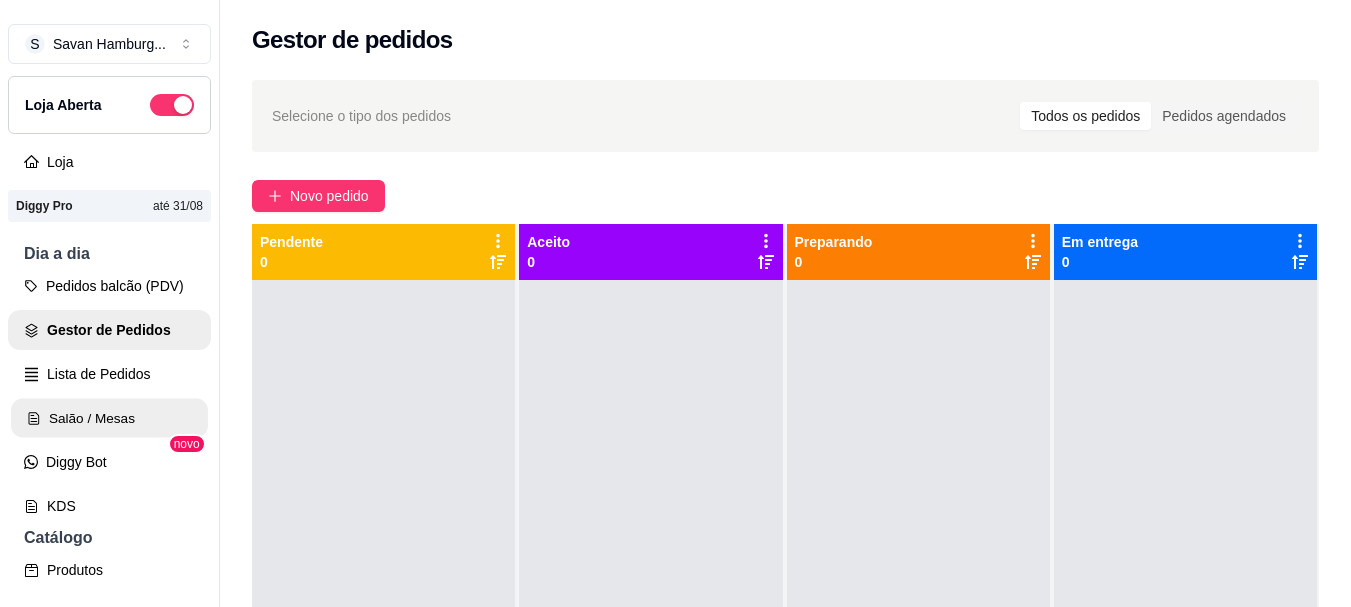 click on "Salão / Mesas" at bounding box center [109, 418] 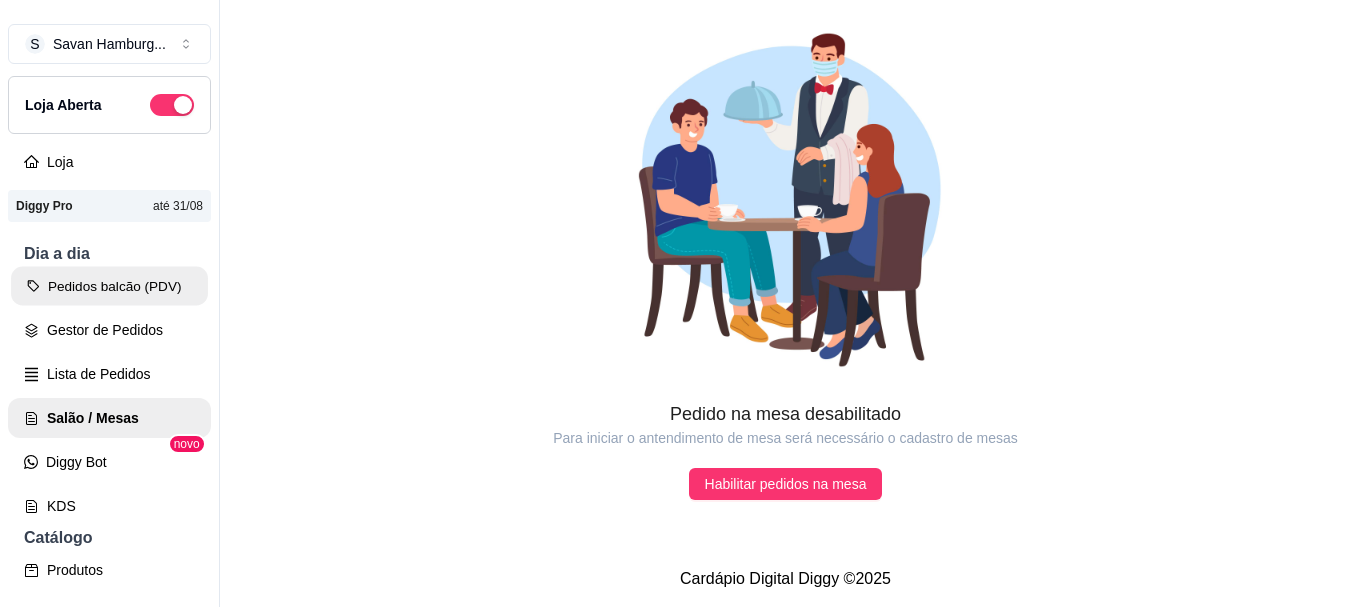 click on "Pedidos balcão (PDV)" at bounding box center [109, 286] 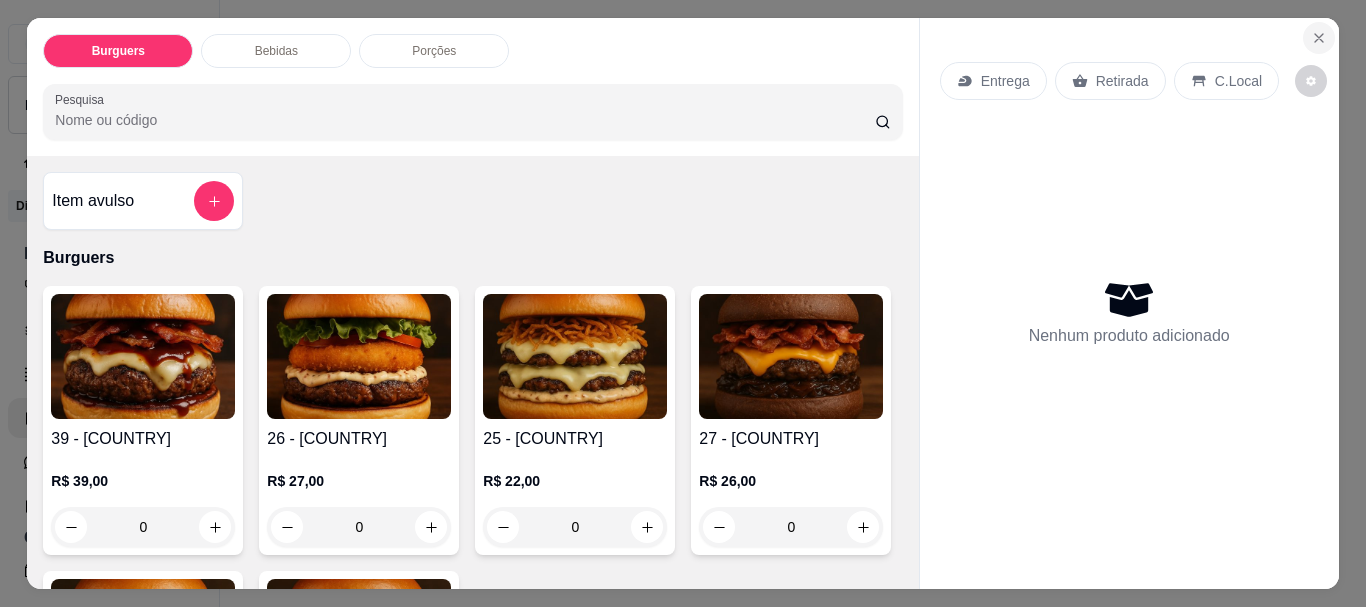 click 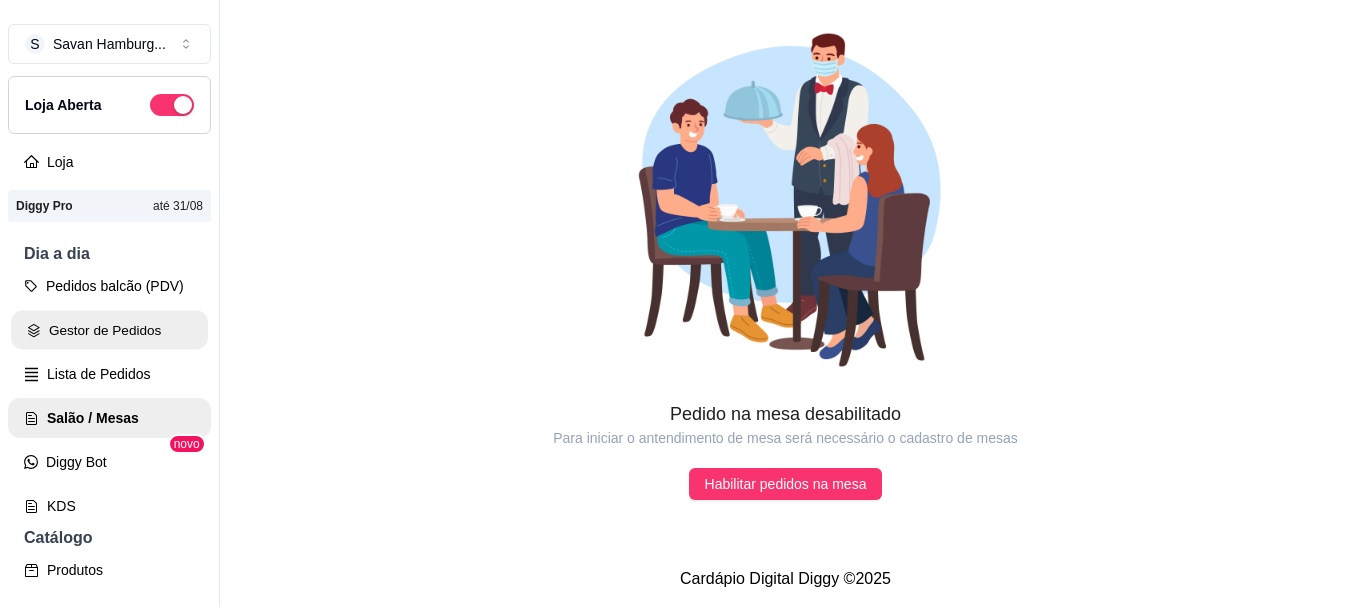 click on "Gestor de Pedidos" at bounding box center [109, 330] 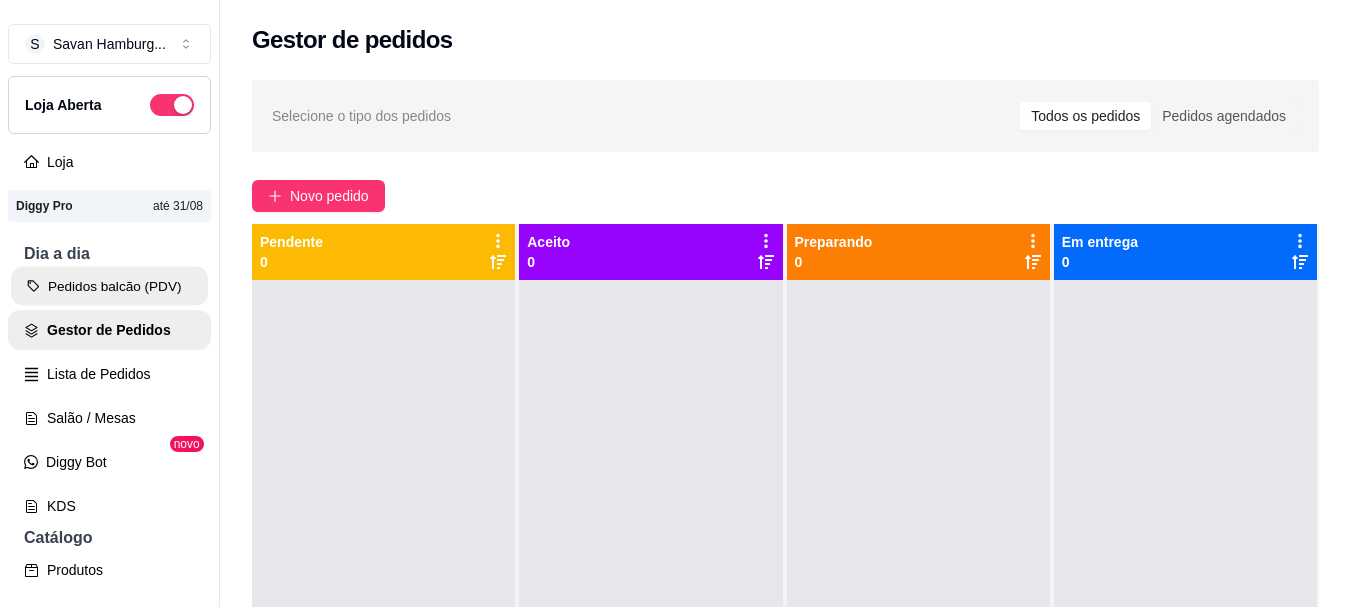 click on "Pedidos balcão (PDV)" at bounding box center (109, 286) 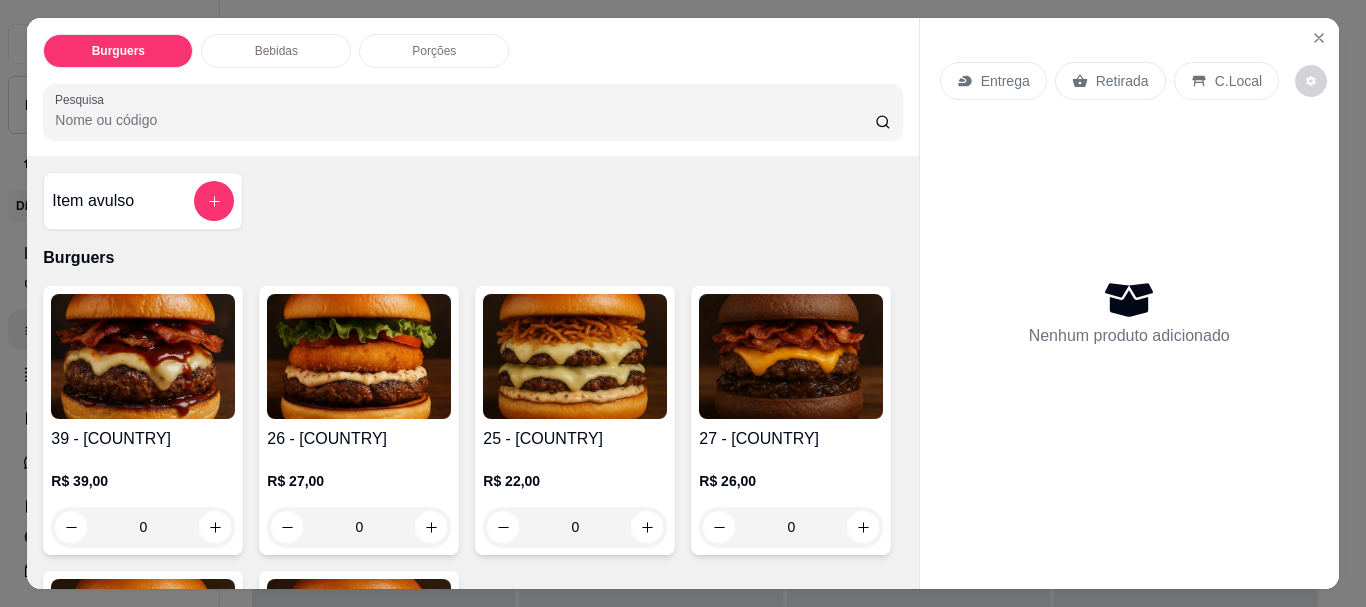 click on "Retirada" at bounding box center [1110, 81] 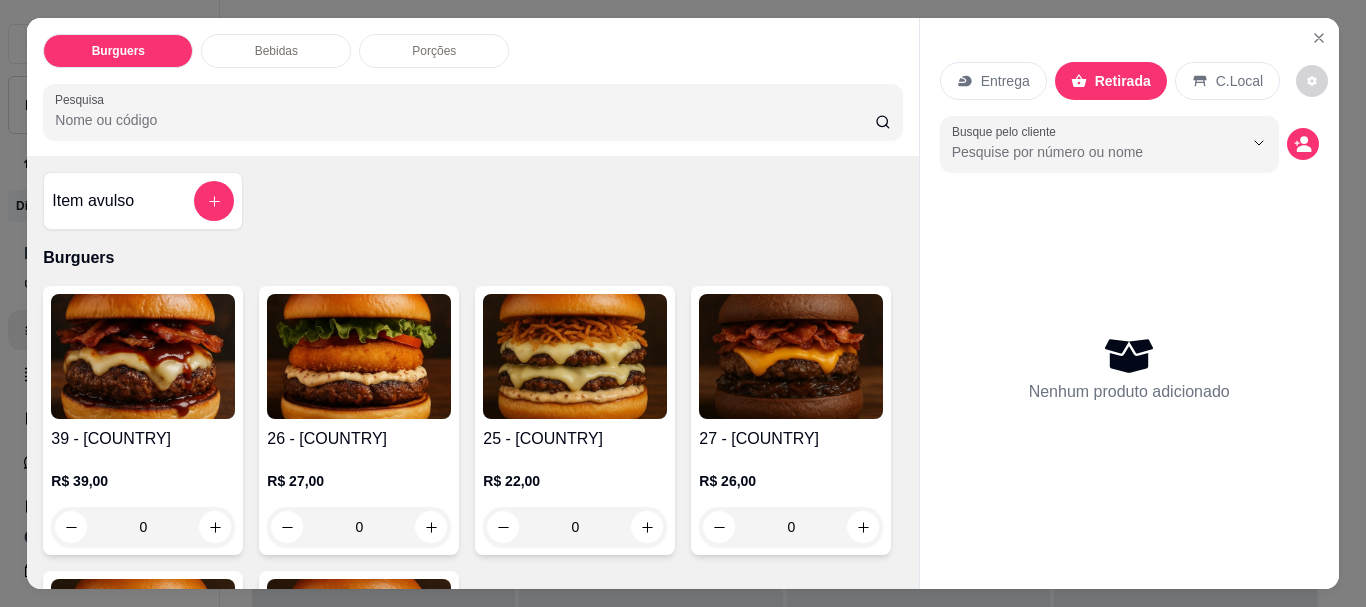 click on "Entrega" at bounding box center (1005, 81) 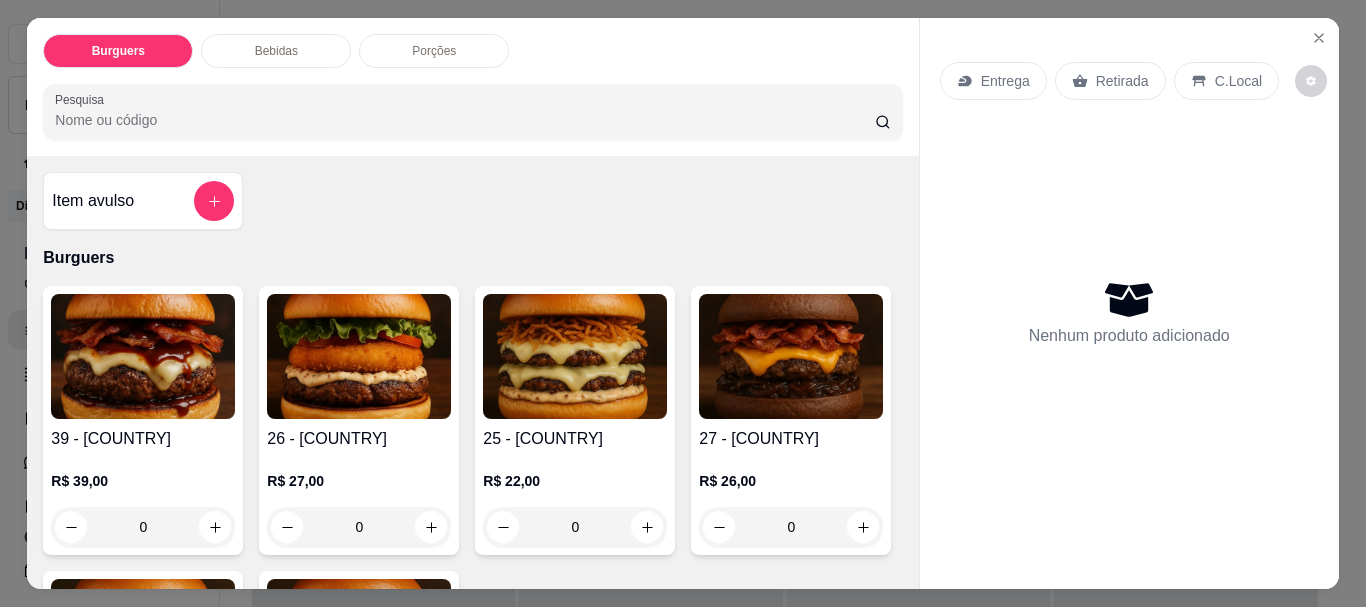 click on "C.Local" at bounding box center (1226, 81) 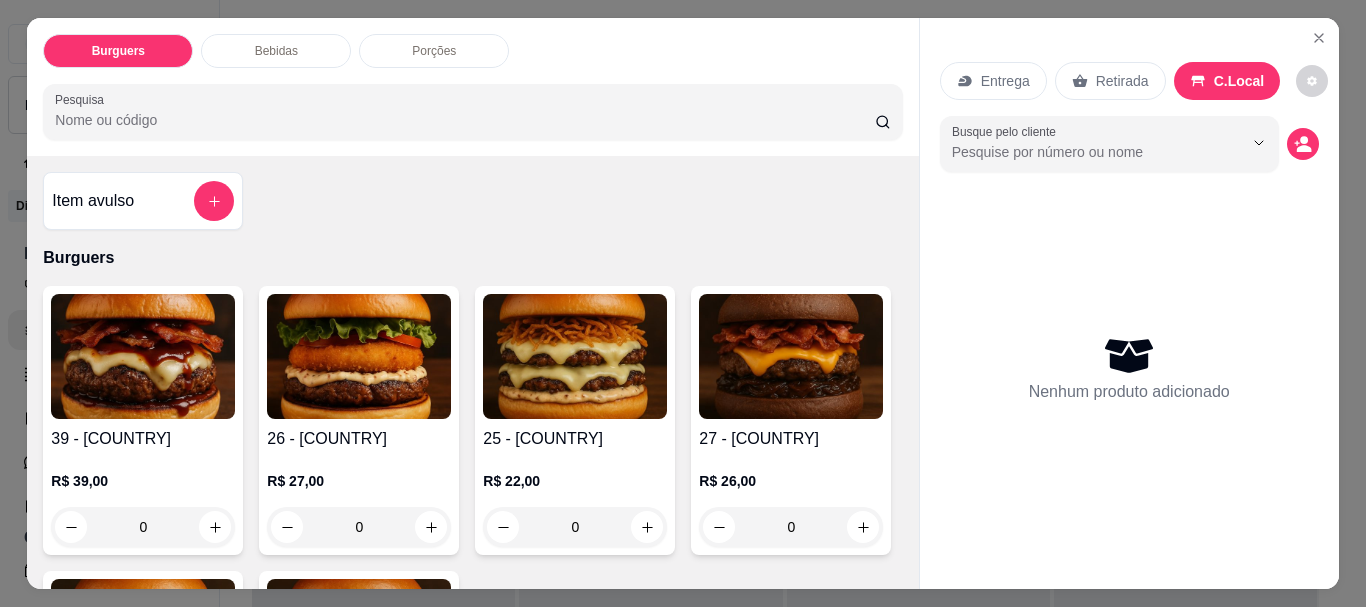 click on "Retirada" at bounding box center [1122, 81] 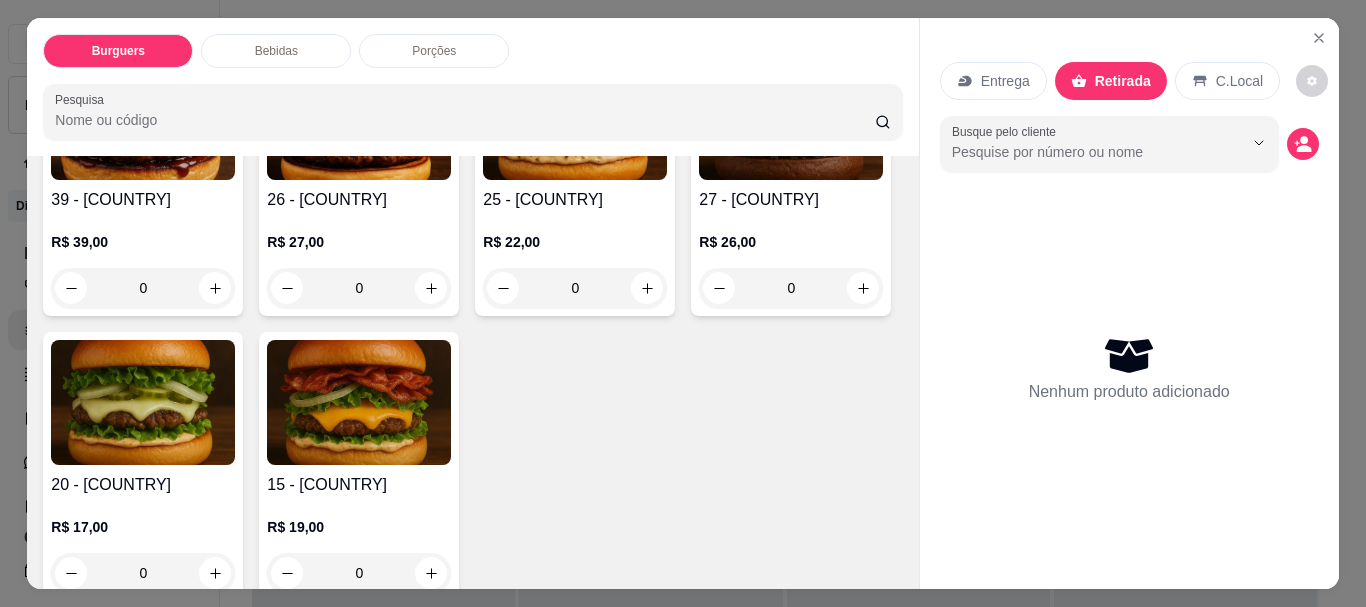 scroll, scrollTop: 0, scrollLeft: 0, axis: both 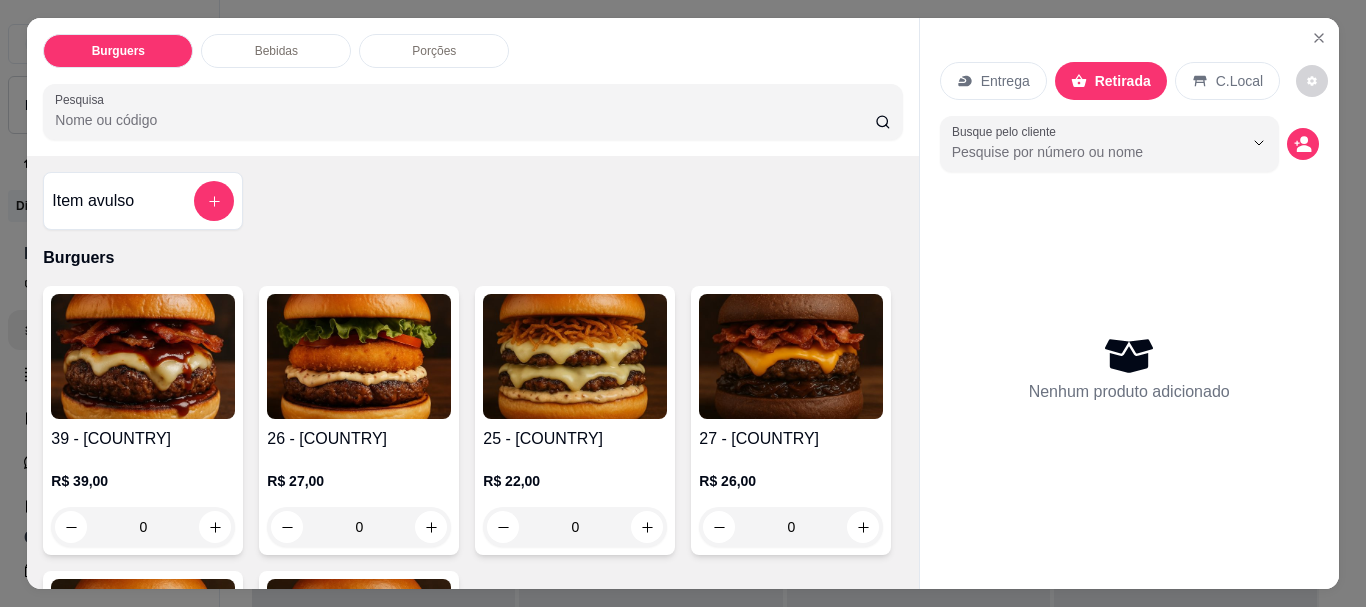 click on "0" at bounding box center [575, 527] 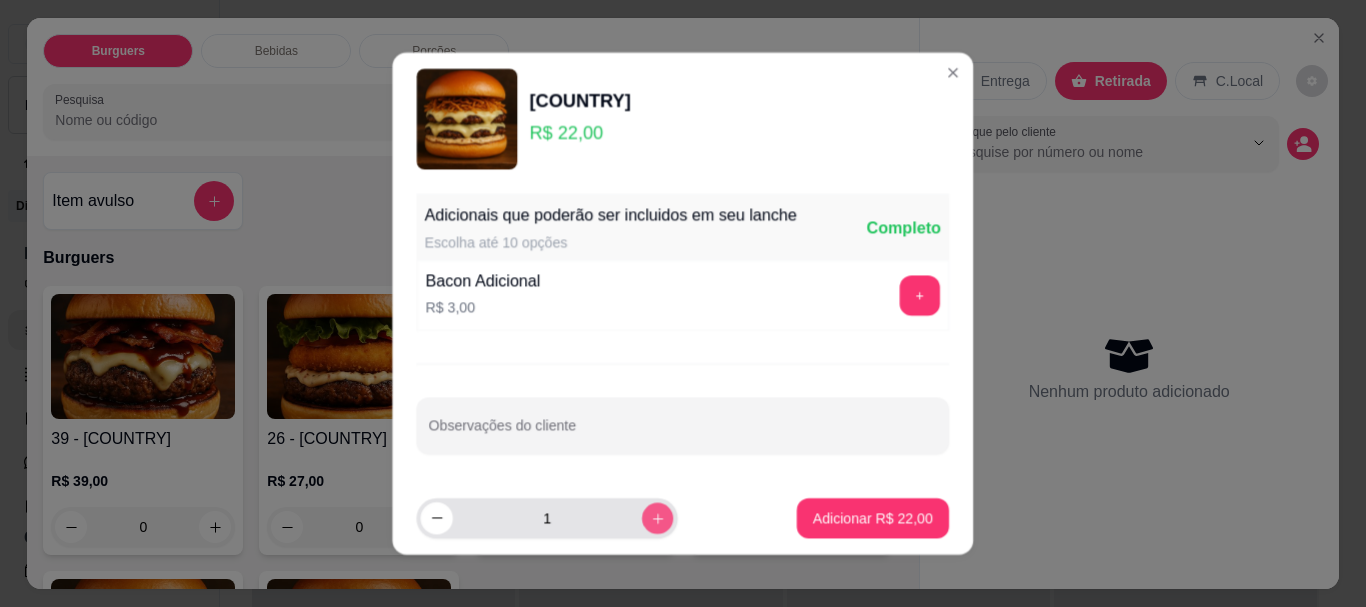 click 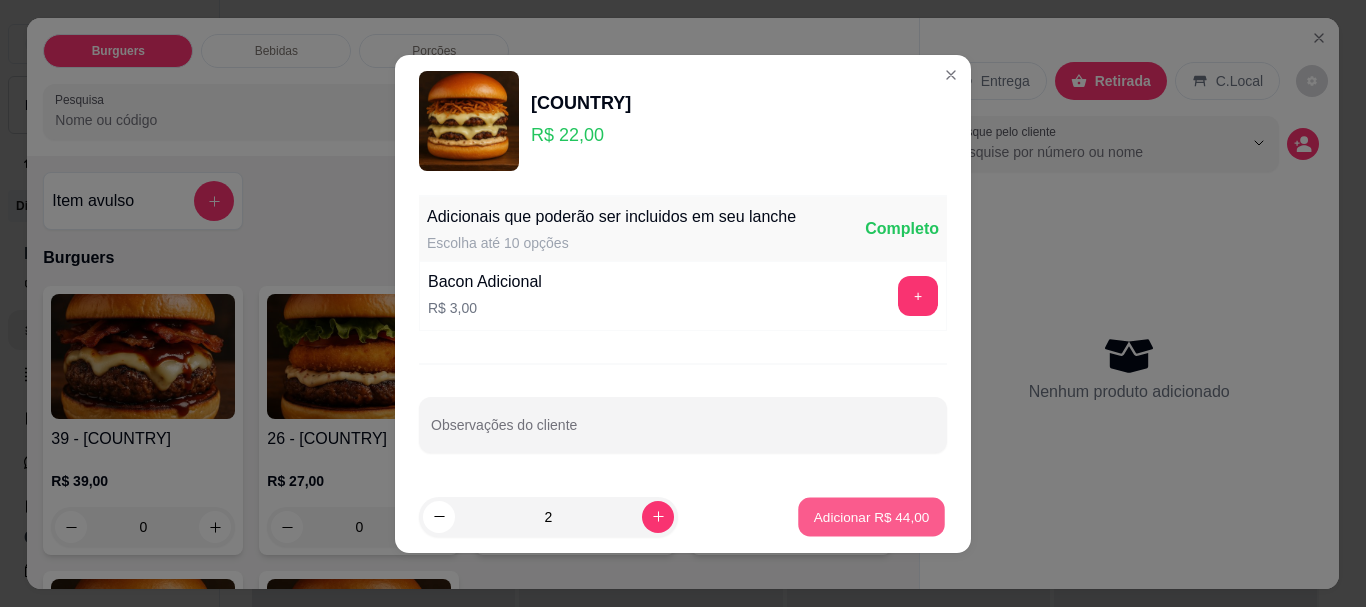 click on "Adicionar   R$ 44,00" at bounding box center (872, 516) 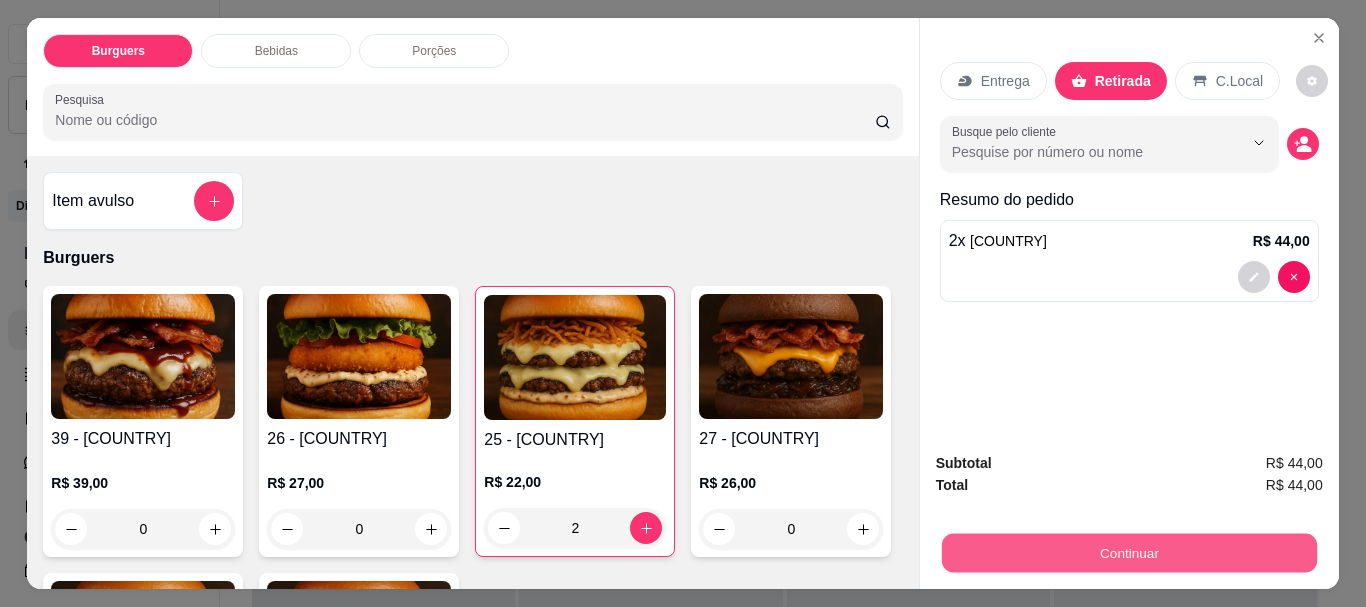 click on "Continuar" at bounding box center (1128, 552) 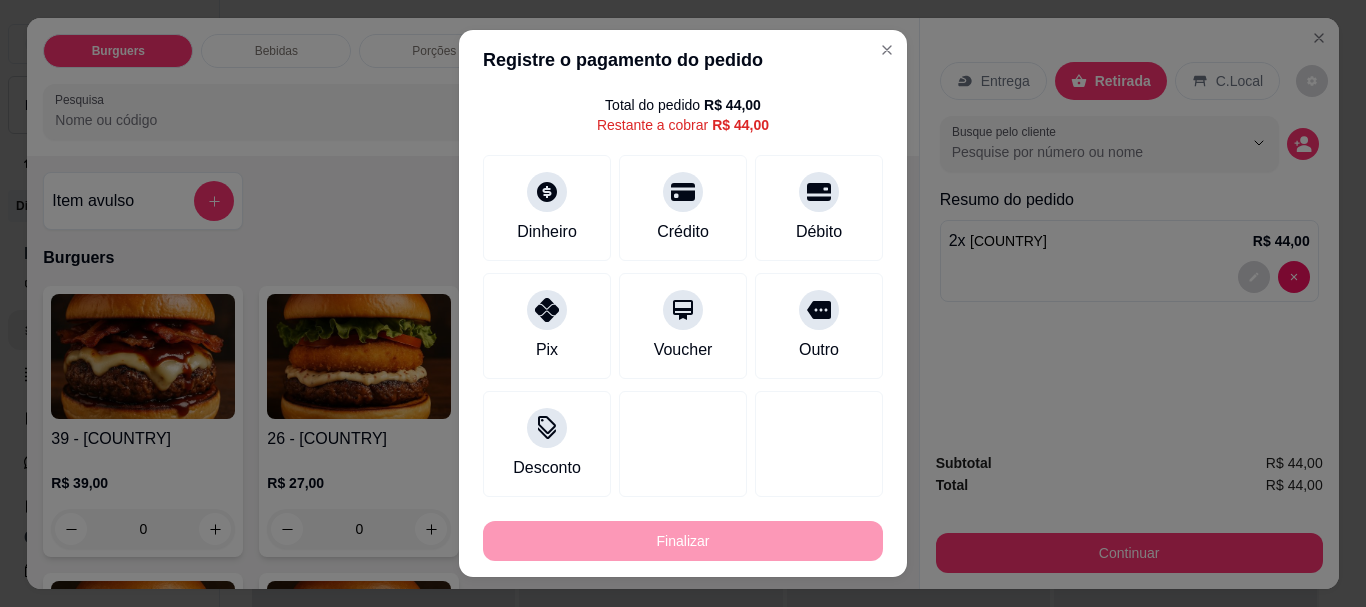 scroll, scrollTop: 0, scrollLeft: 0, axis: both 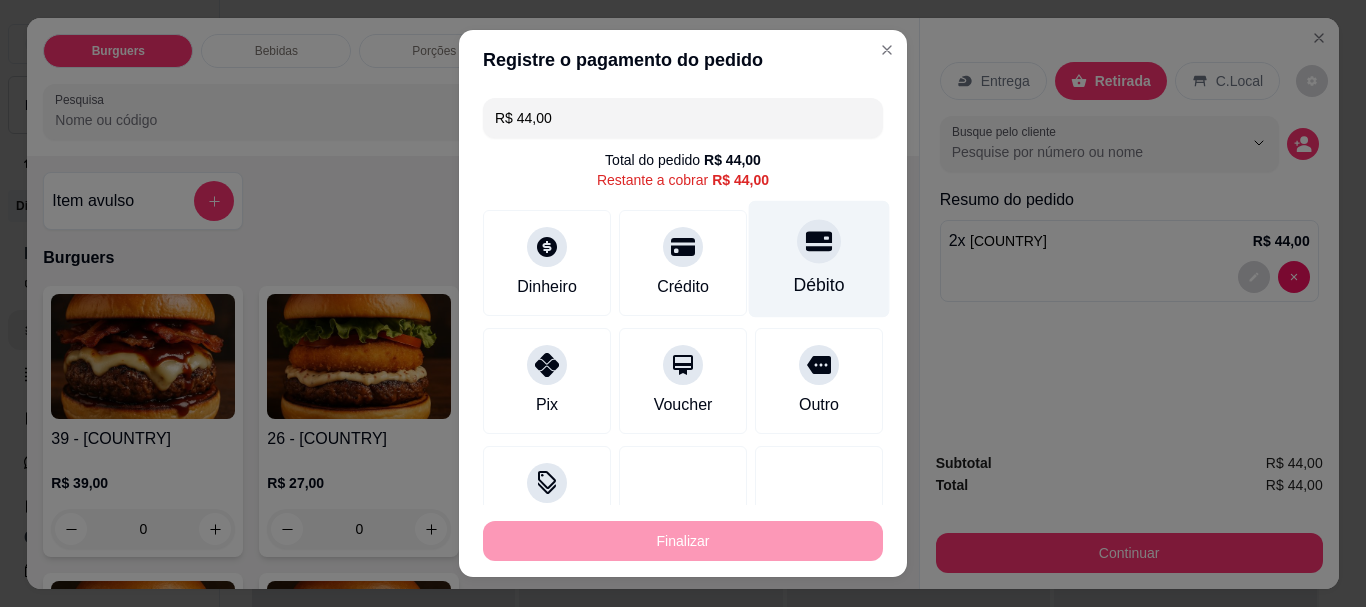 click at bounding box center (819, 242) 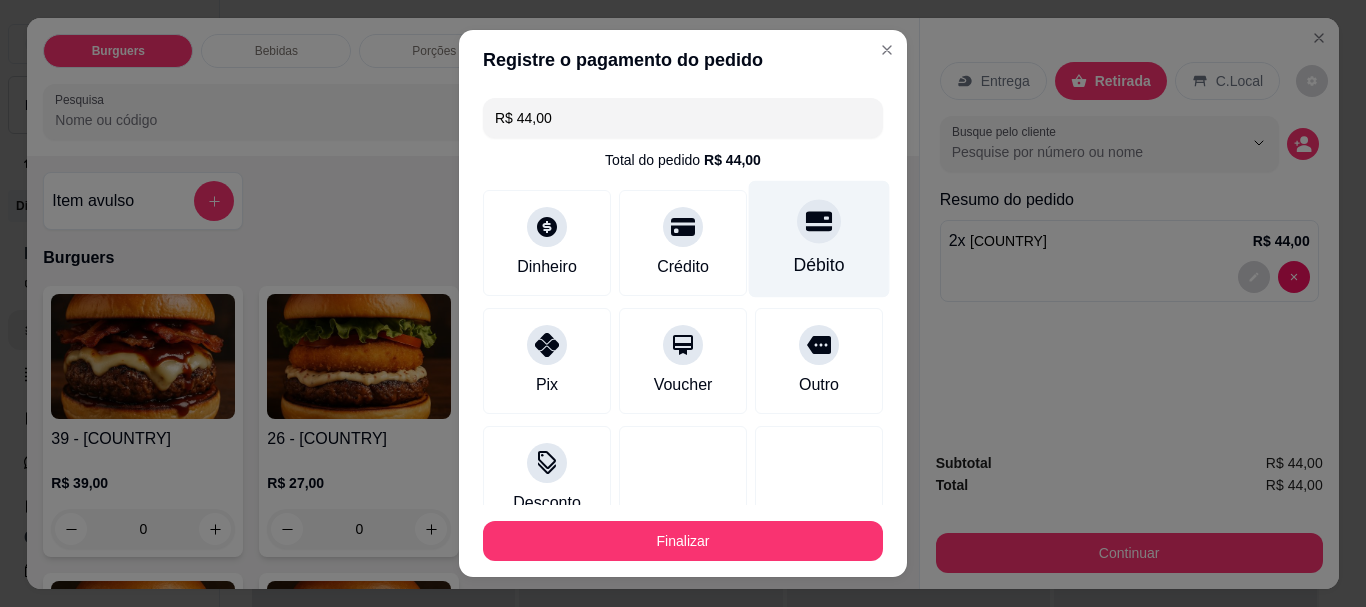 type on "R$ 0,00" 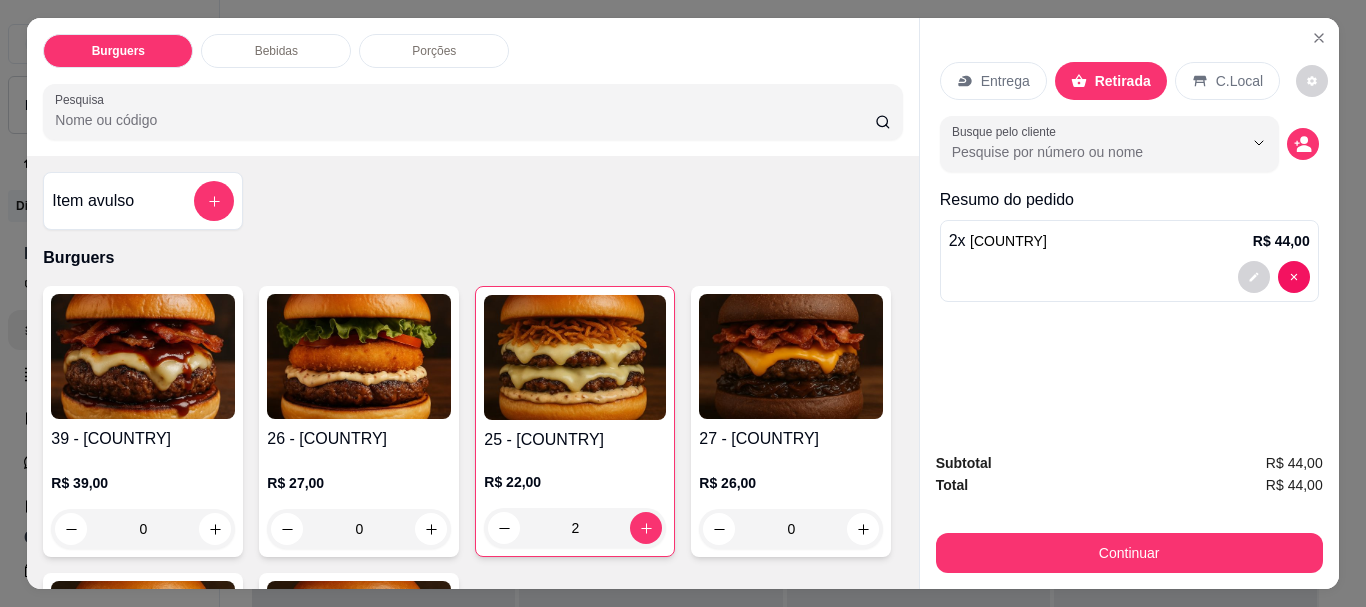 click on "Entrega" at bounding box center (1005, 81) 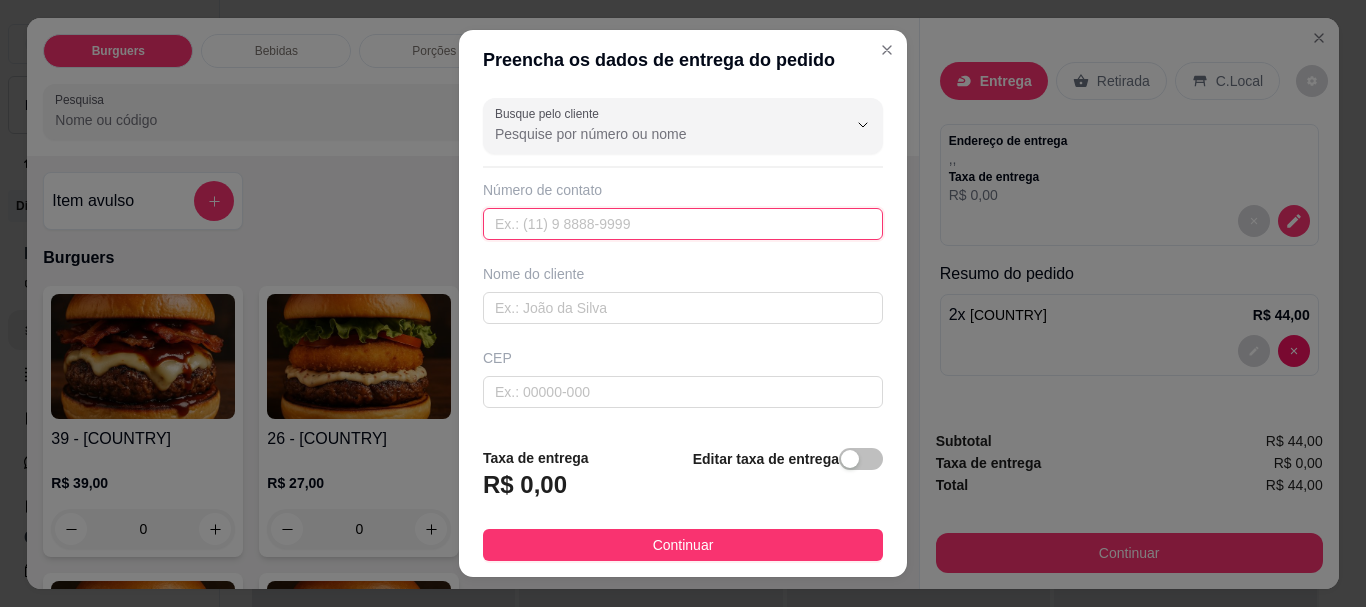 click at bounding box center [683, 224] 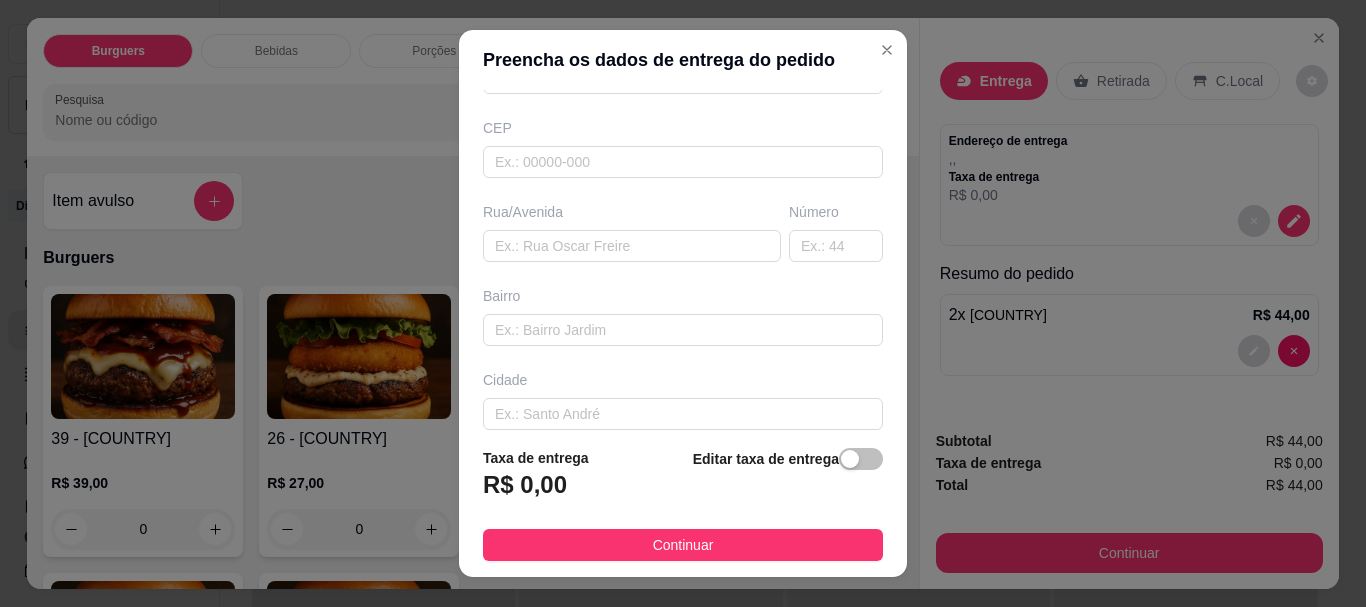 scroll, scrollTop: 226, scrollLeft: 0, axis: vertical 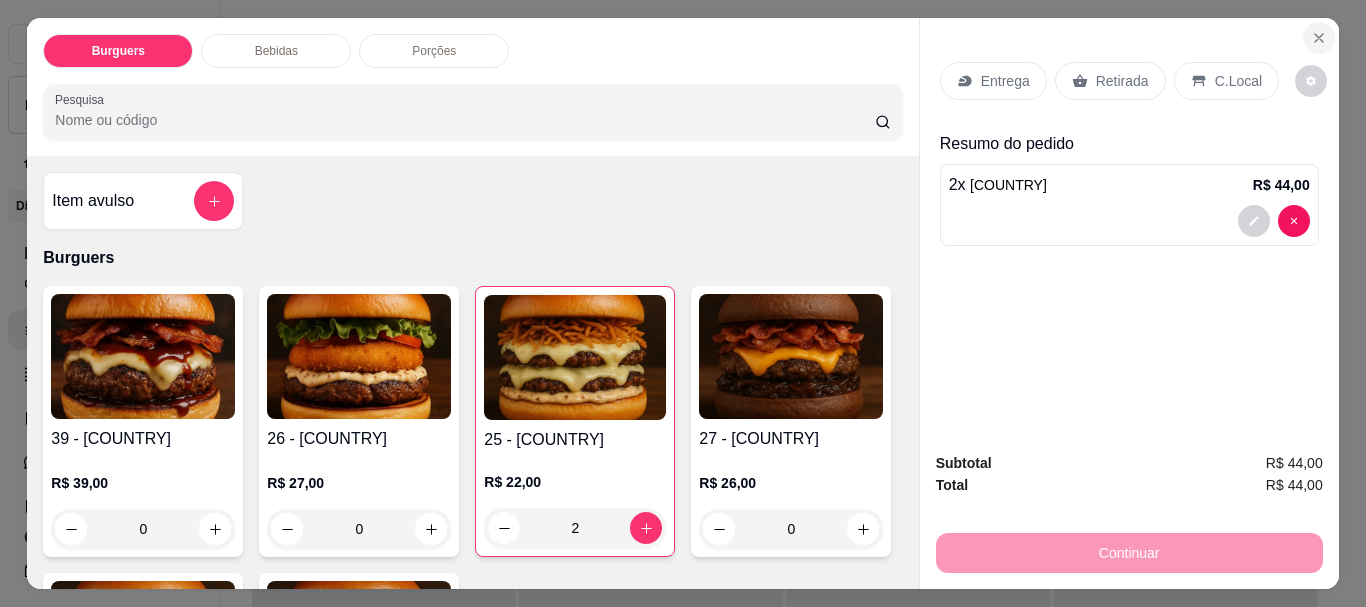 click 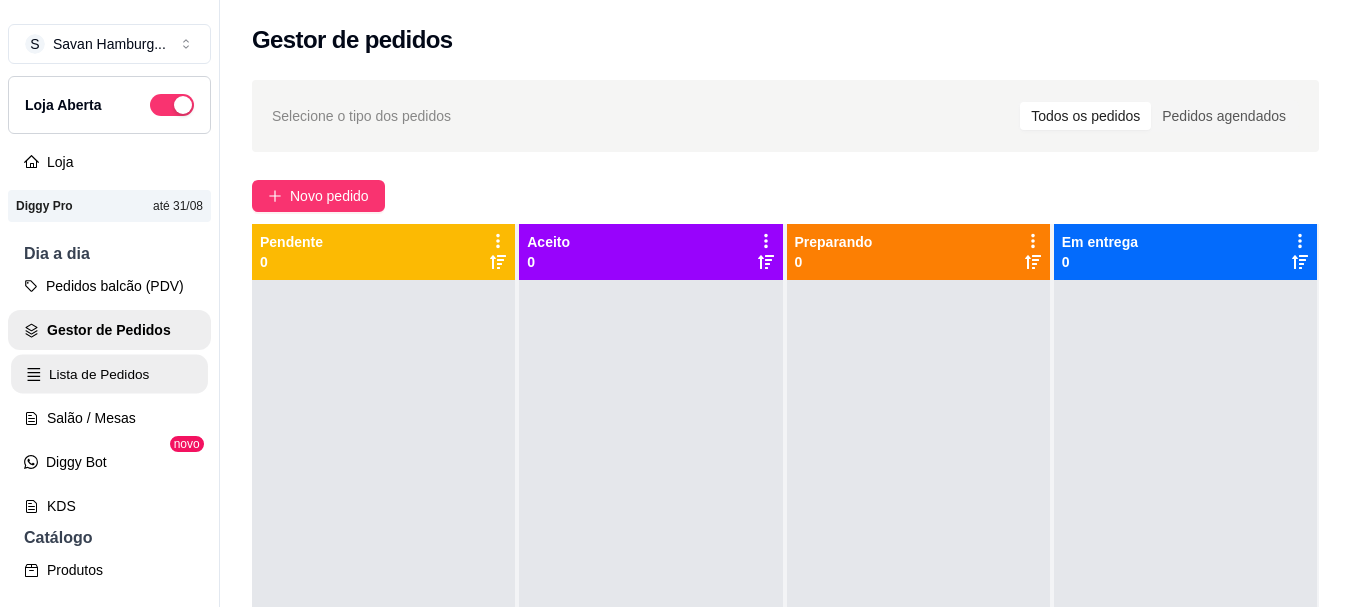 click on "Lista de Pedidos" at bounding box center (109, 374) 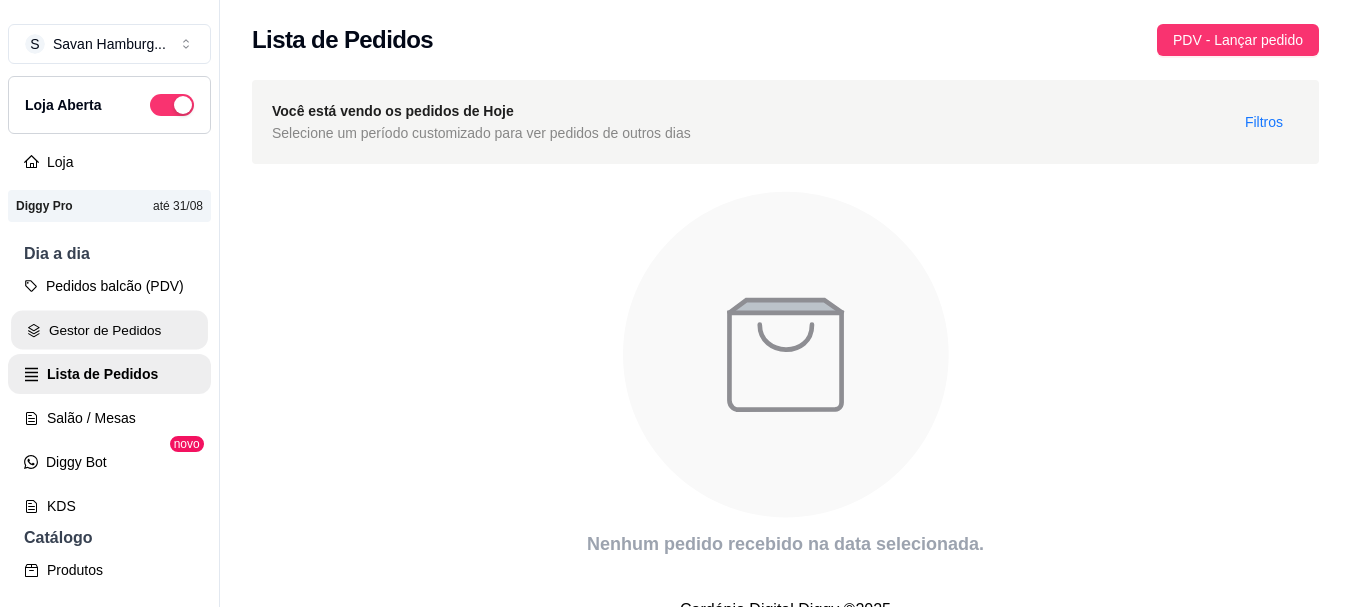 click on "Gestor de Pedidos" at bounding box center [109, 330] 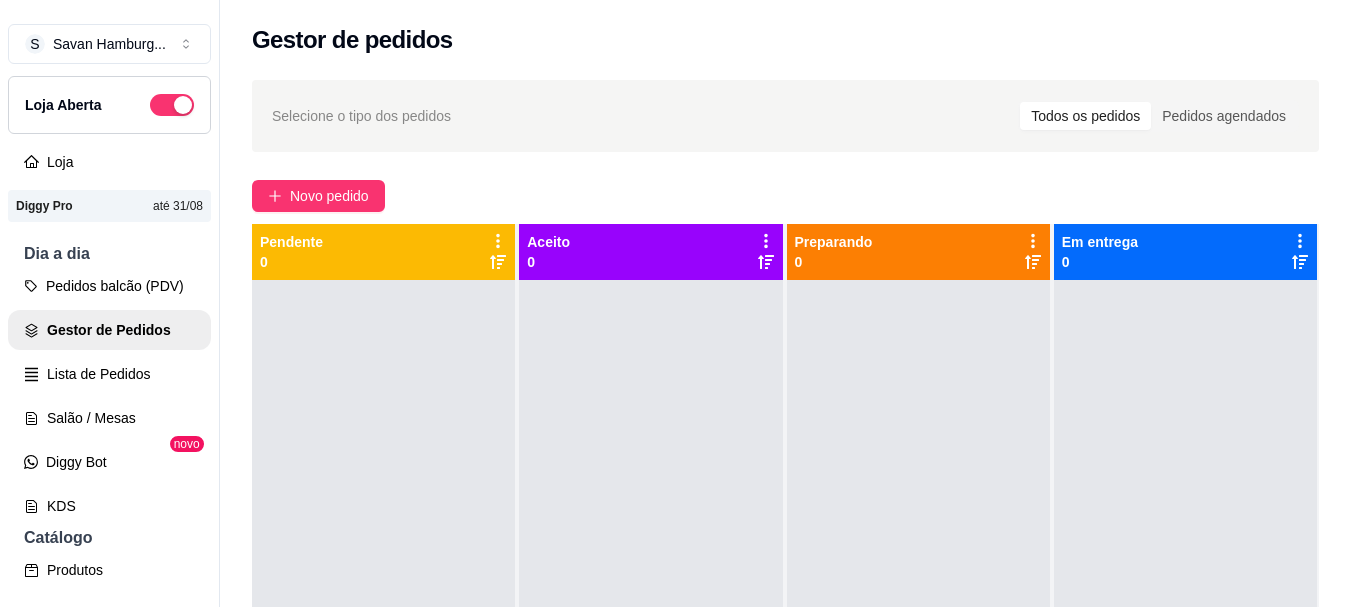 click at bounding box center (650, 583) 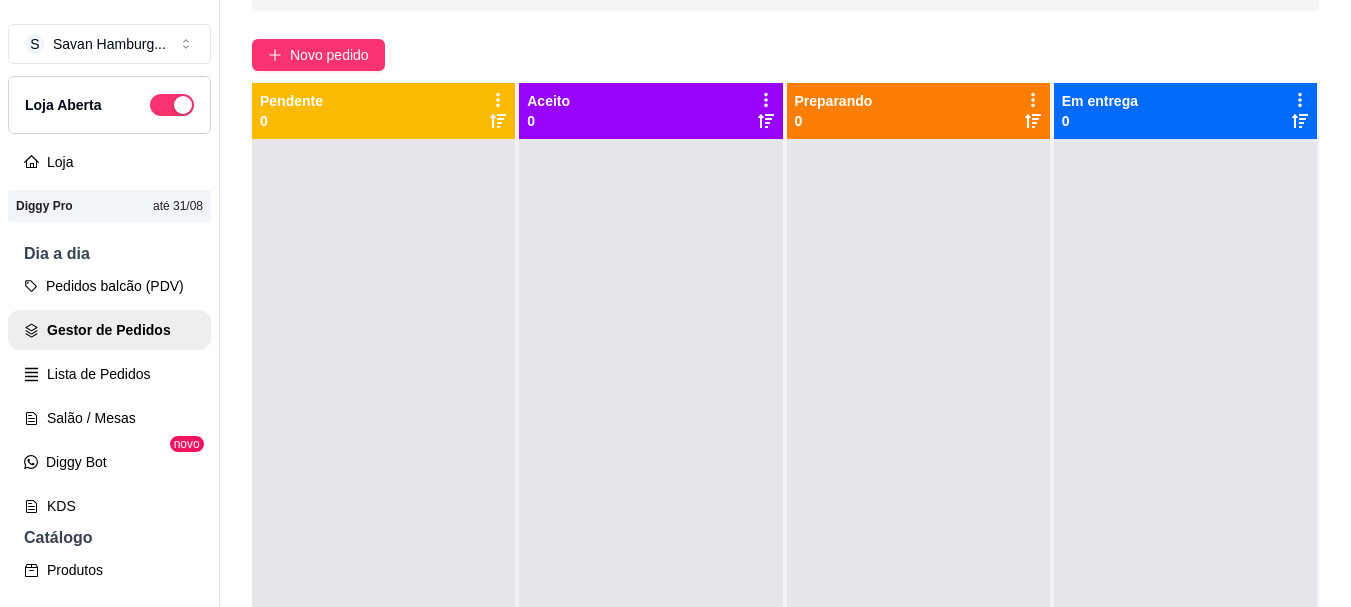 scroll, scrollTop: 151, scrollLeft: 0, axis: vertical 